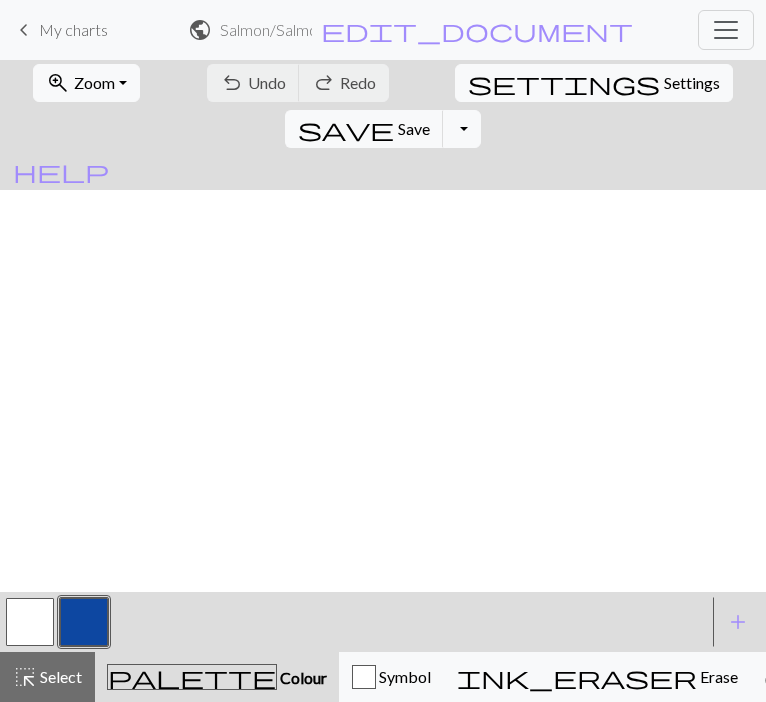 scroll, scrollTop: 0, scrollLeft: 0, axis: both 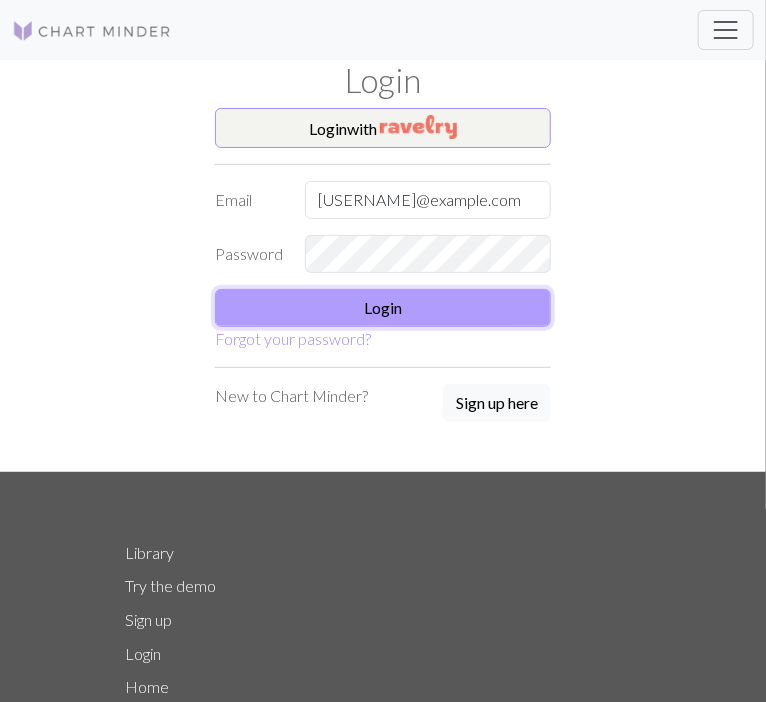 click on "Login" at bounding box center (383, 308) 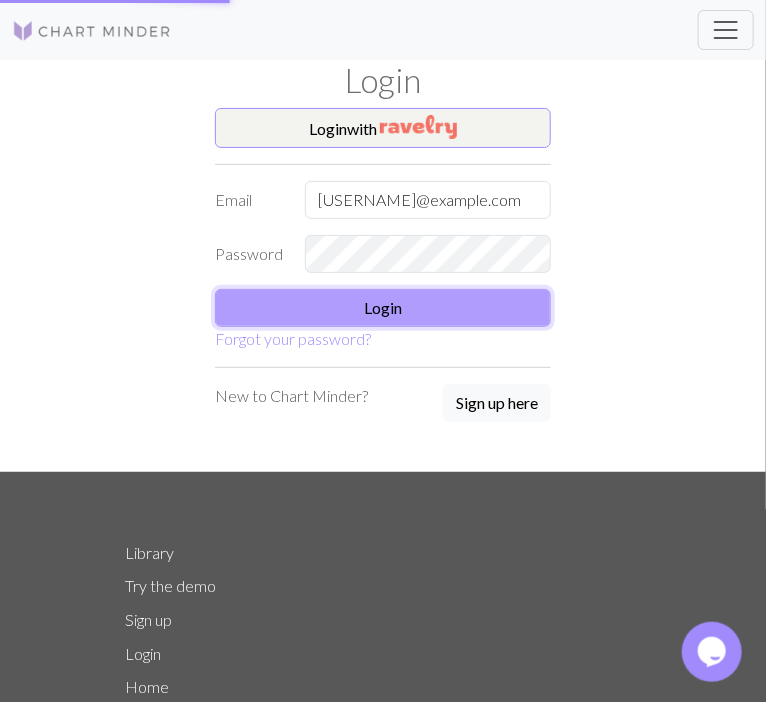 scroll, scrollTop: 0, scrollLeft: 0, axis: both 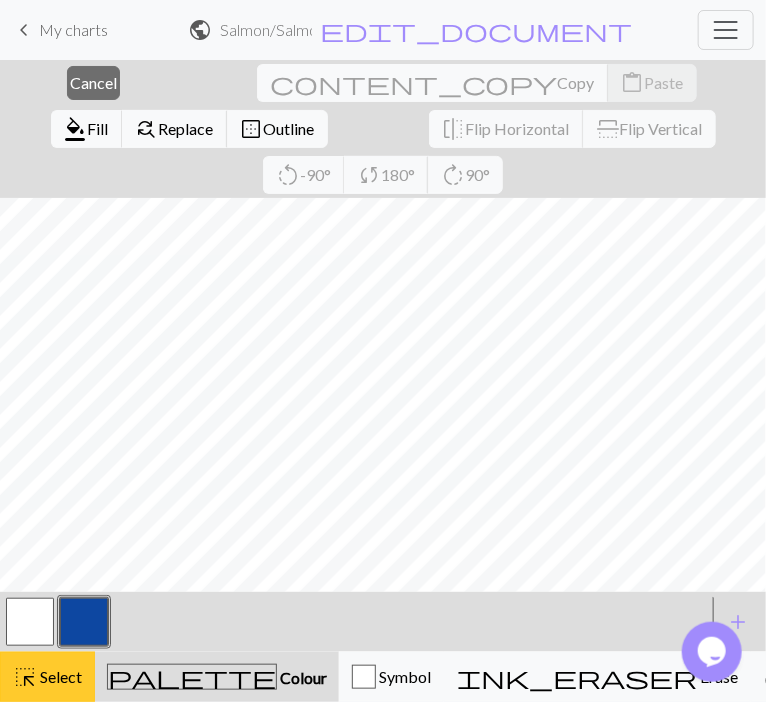 click on "highlight_alt" at bounding box center [25, 677] 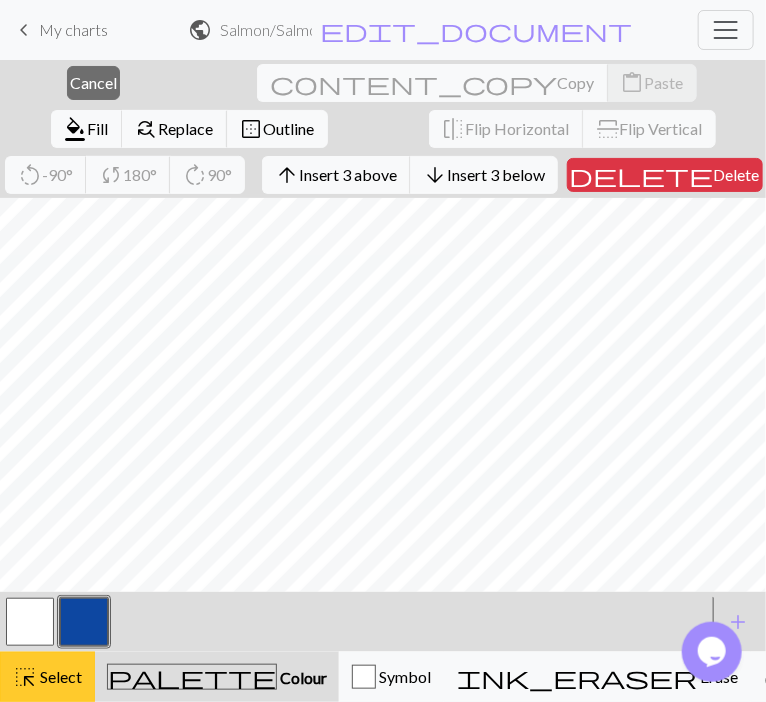 click on "highlight_alt   Select   Select" at bounding box center (47, 677) 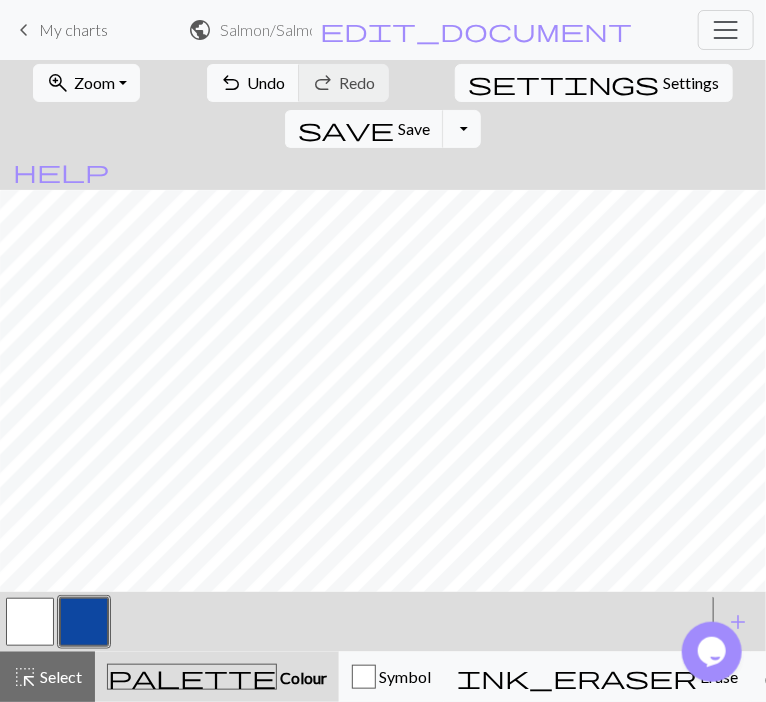 scroll, scrollTop: 122, scrollLeft: 0, axis: vertical 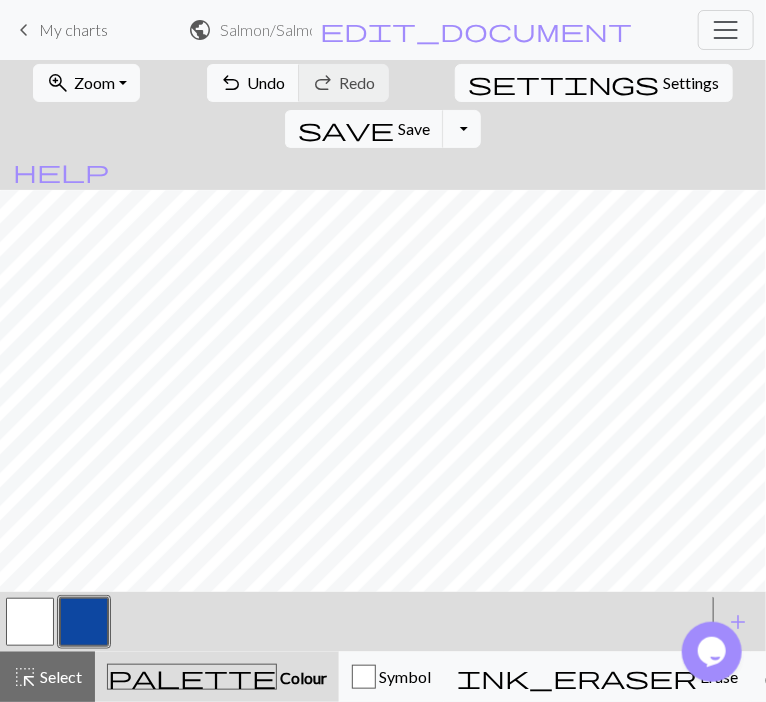 click at bounding box center (30, 622) 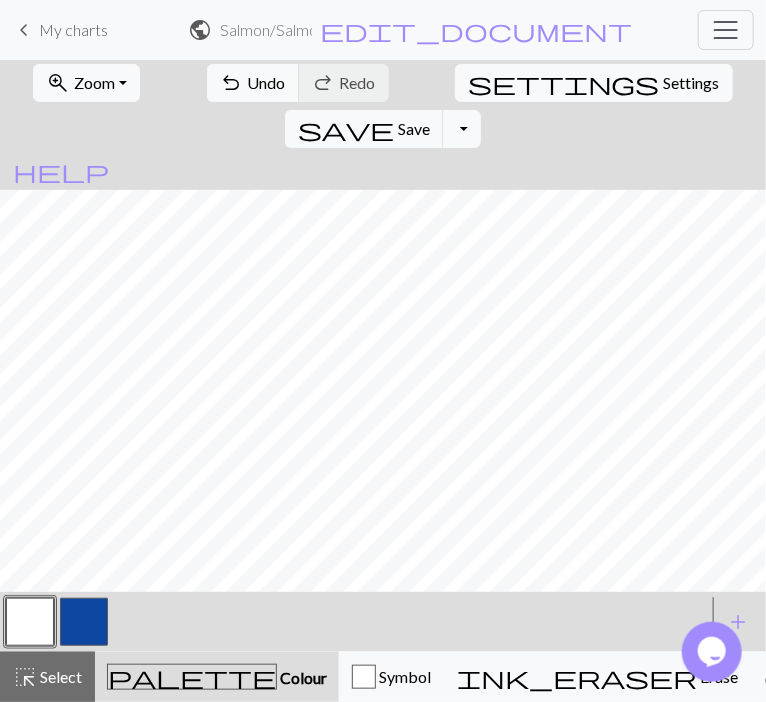 click at bounding box center [84, 622] 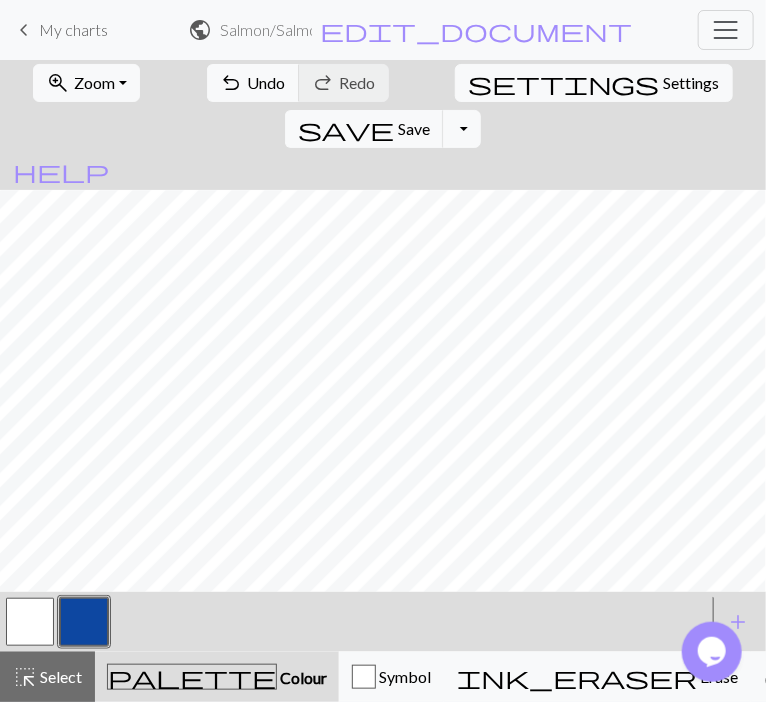 click at bounding box center [30, 622] 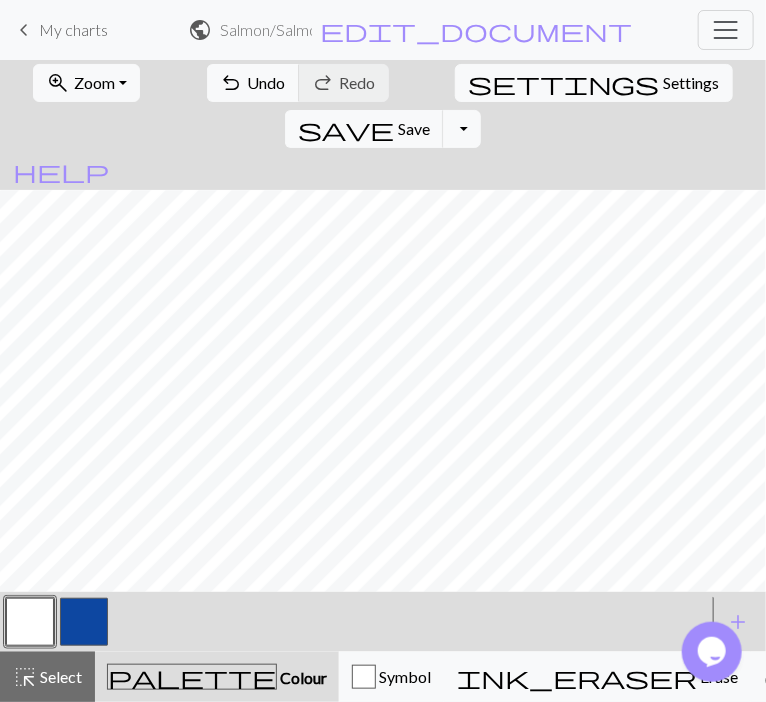 click at bounding box center (84, 622) 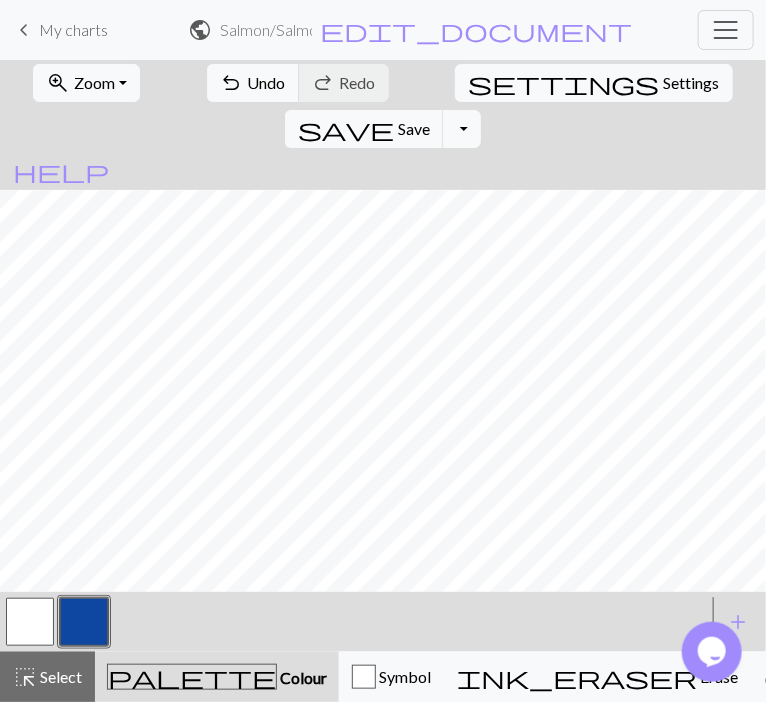 click at bounding box center [30, 622] 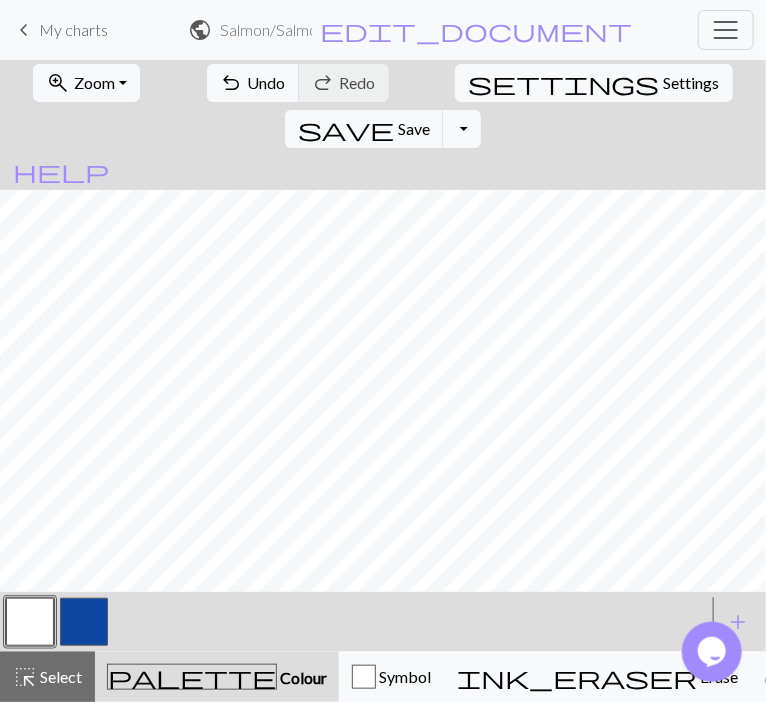 click at bounding box center [84, 622] 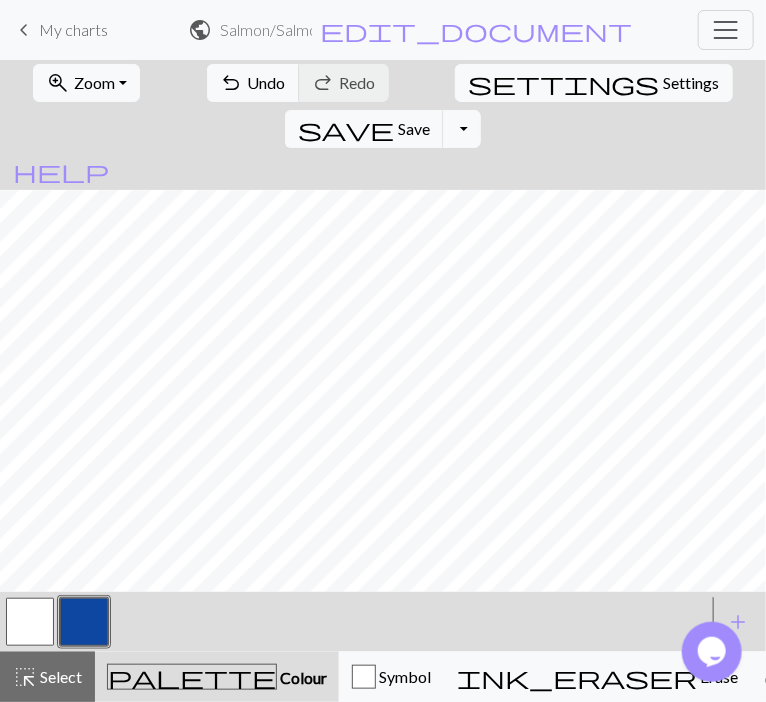 click at bounding box center [30, 622] 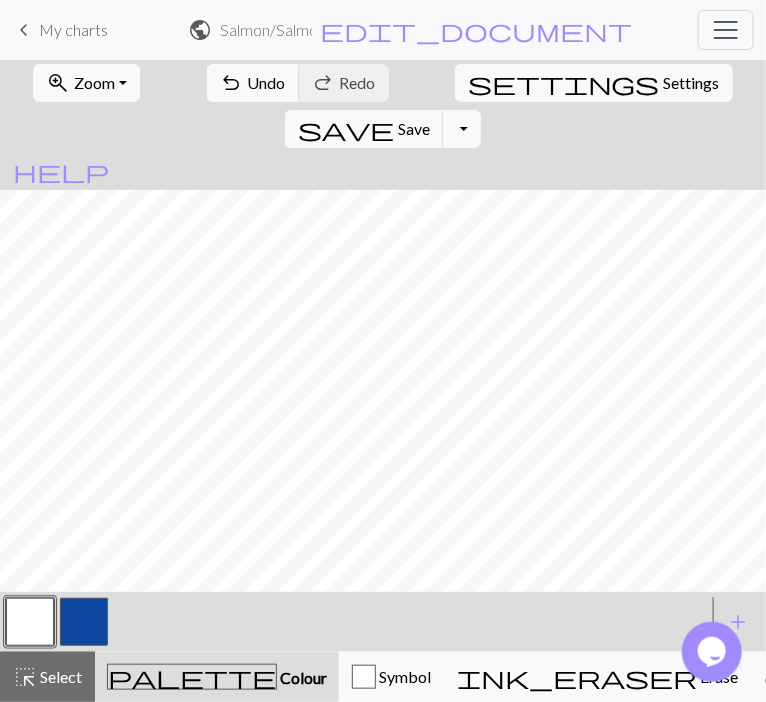 click at bounding box center [84, 622] 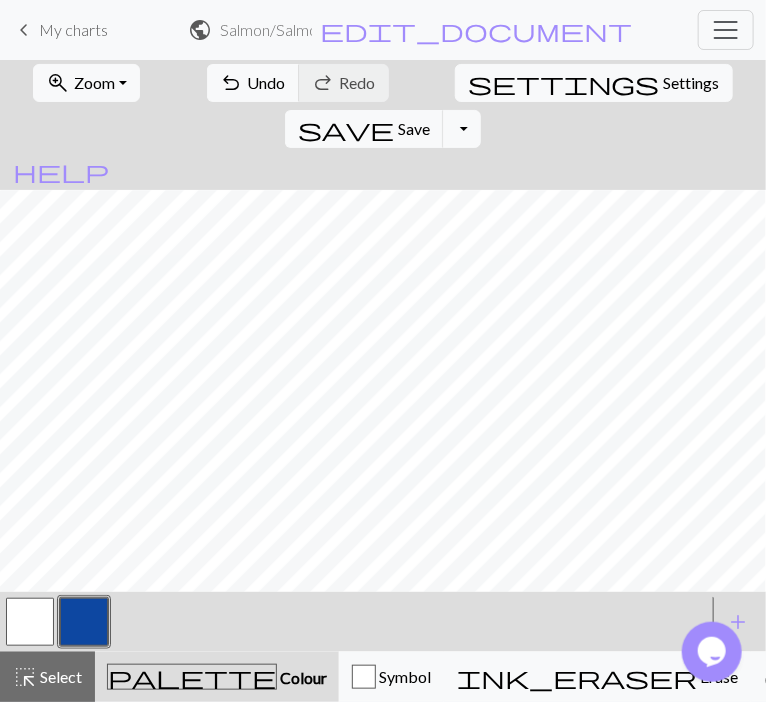 click at bounding box center [30, 622] 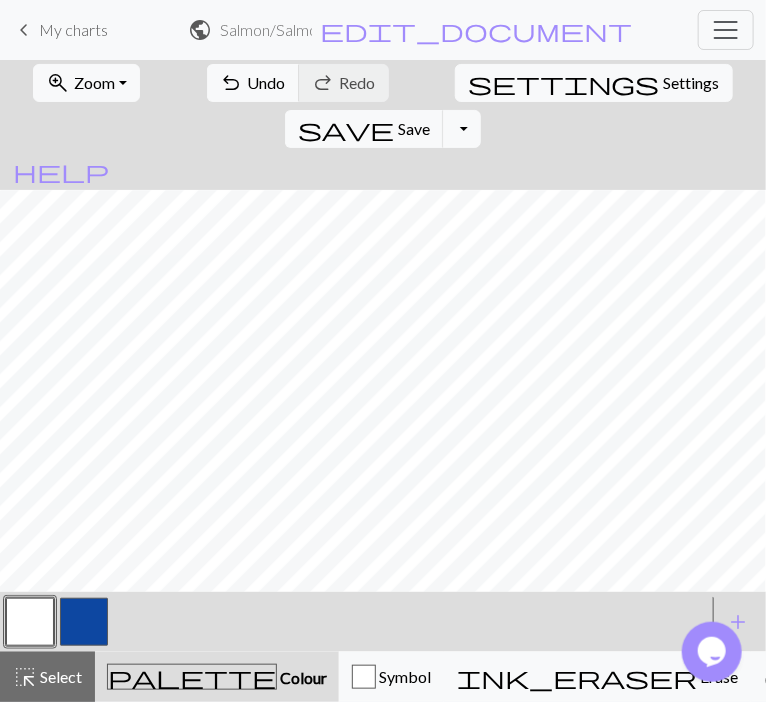 click at bounding box center (84, 622) 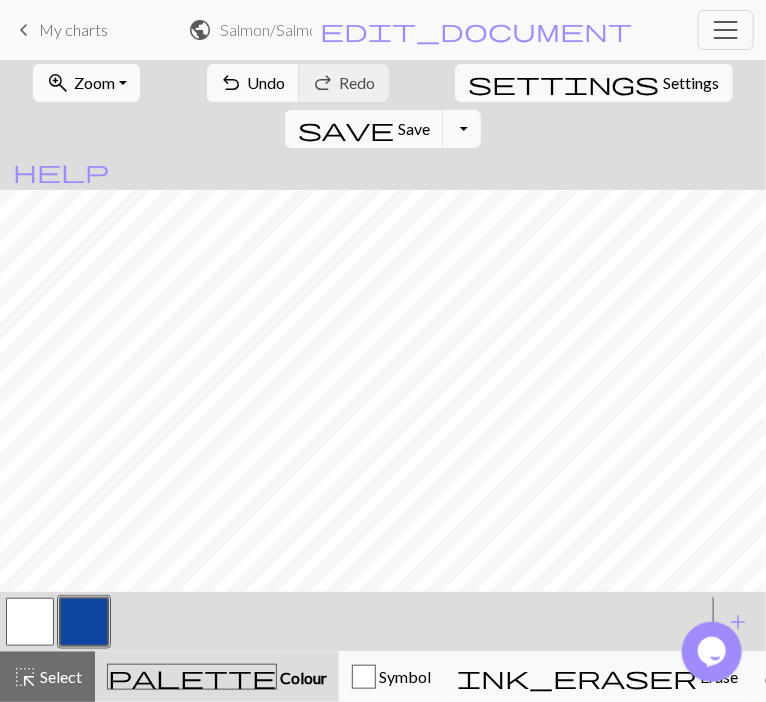 click at bounding box center (30, 622) 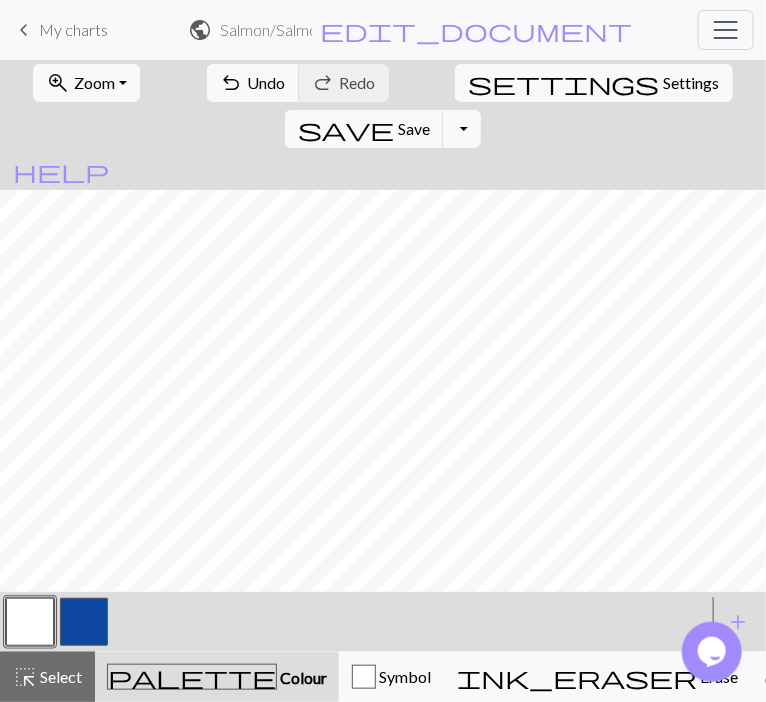 click at bounding box center [84, 622] 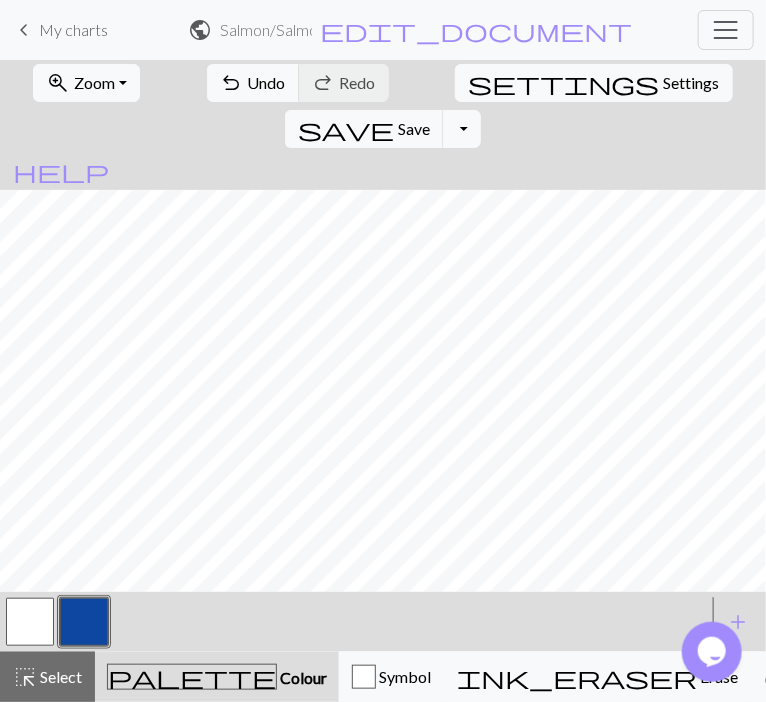 click at bounding box center [30, 622] 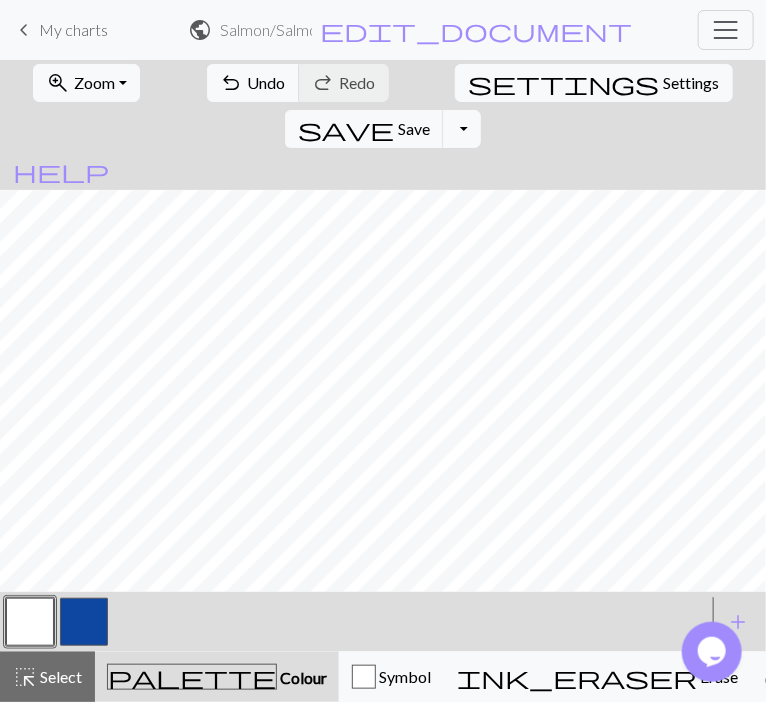 click at bounding box center [84, 622] 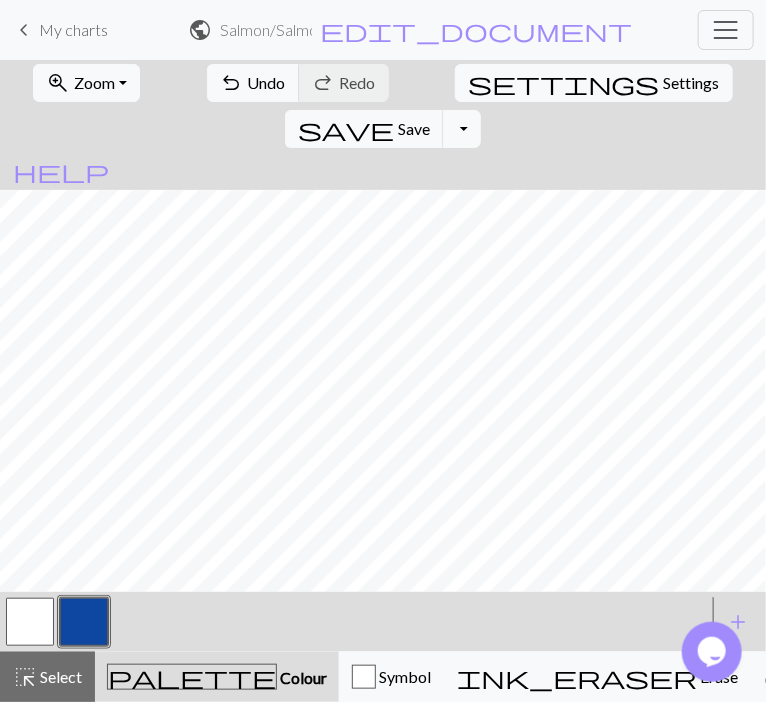 click at bounding box center (30, 622) 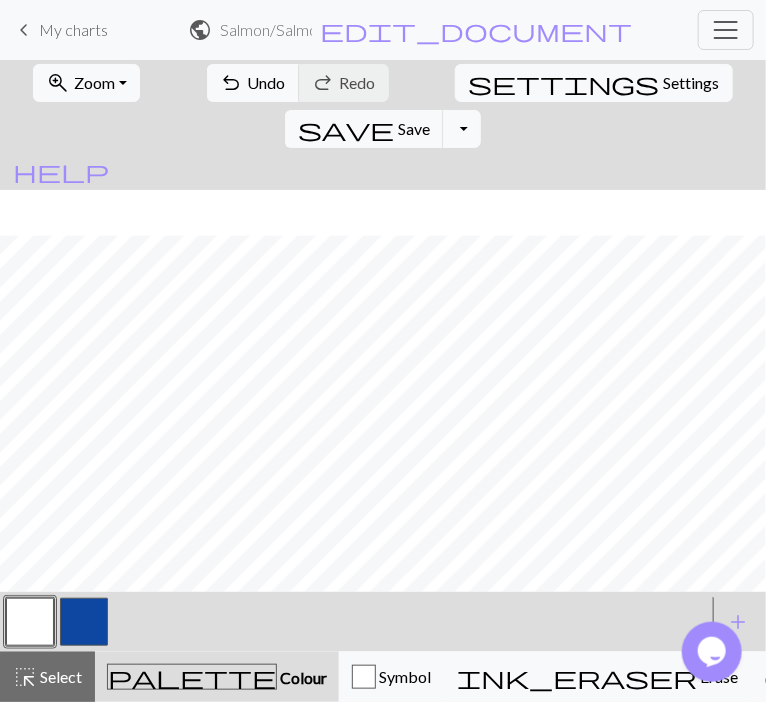 scroll, scrollTop: 283, scrollLeft: 0, axis: vertical 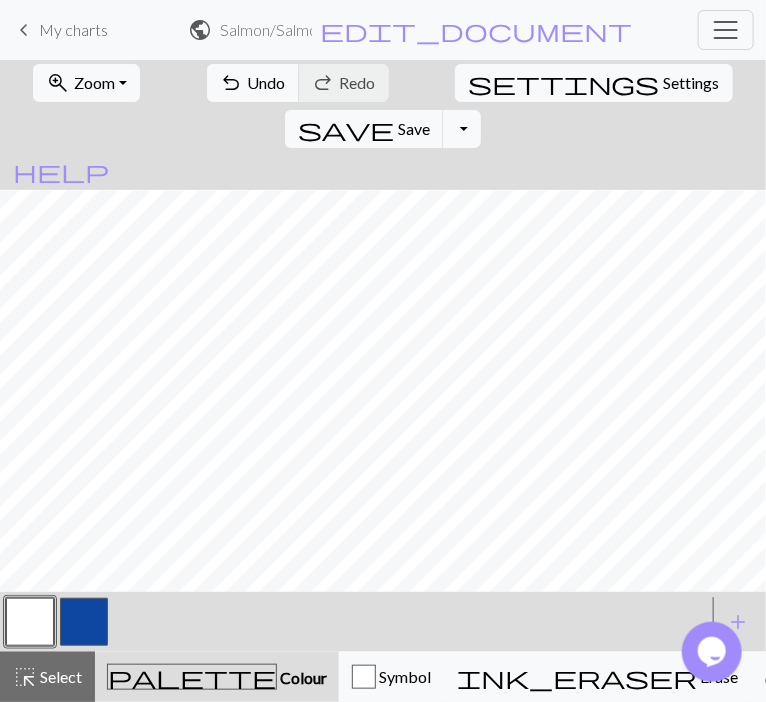 click at bounding box center (84, 622) 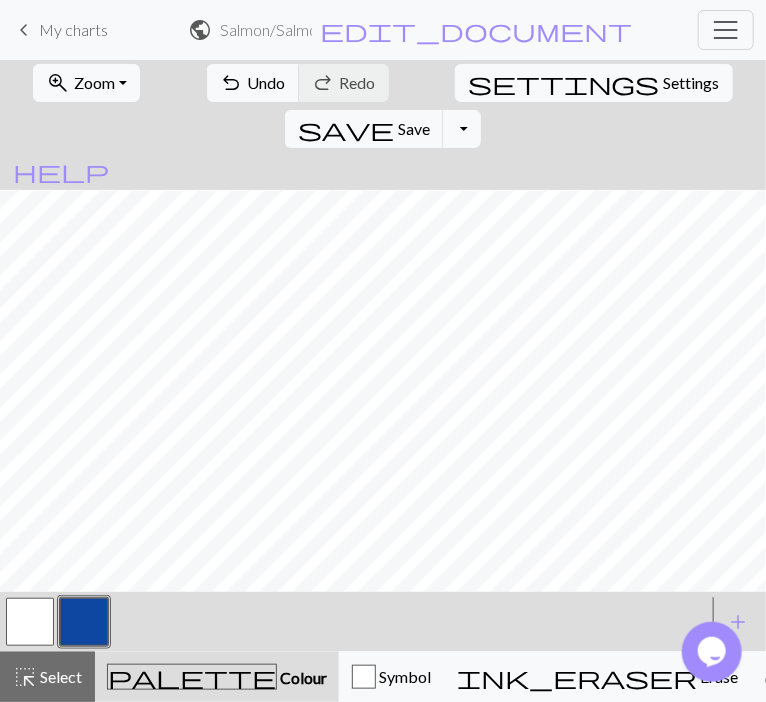 click at bounding box center [30, 622] 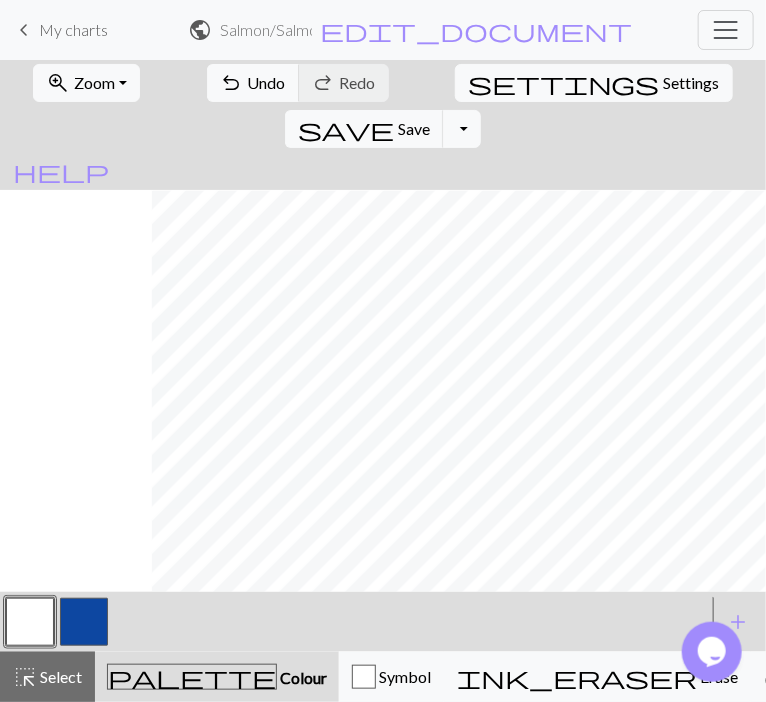 scroll, scrollTop: 300, scrollLeft: 378, axis: both 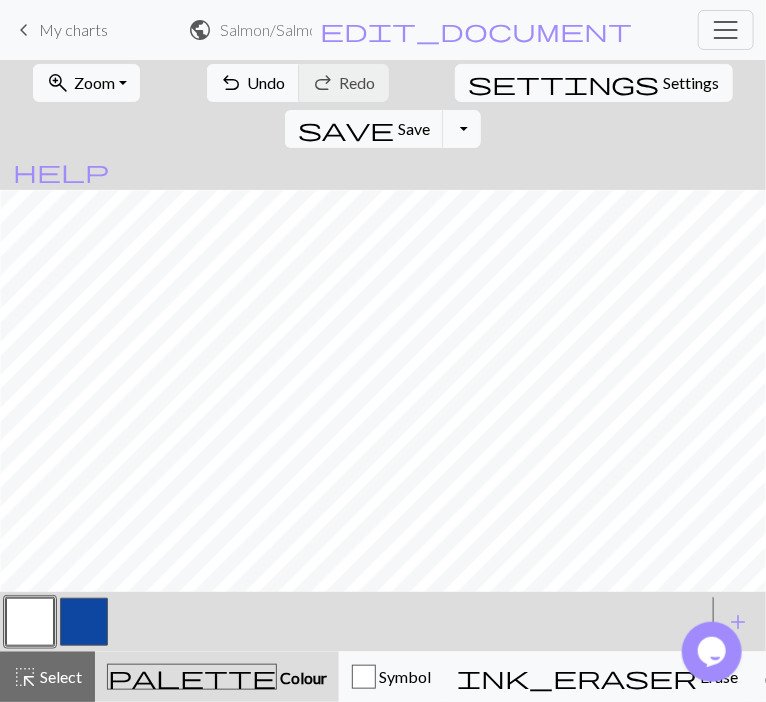 click at bounding box center (84, 622) 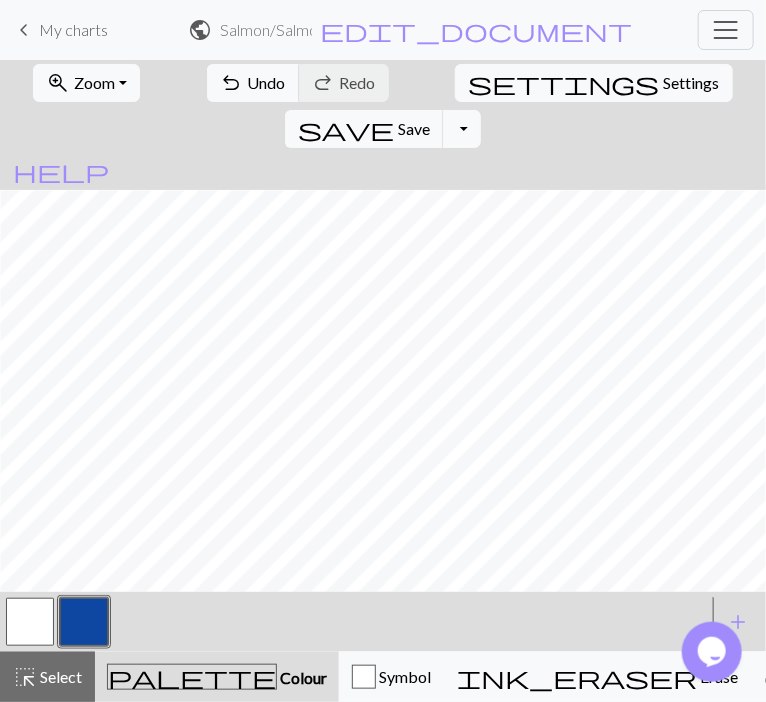click at bounding box center [30, 622] 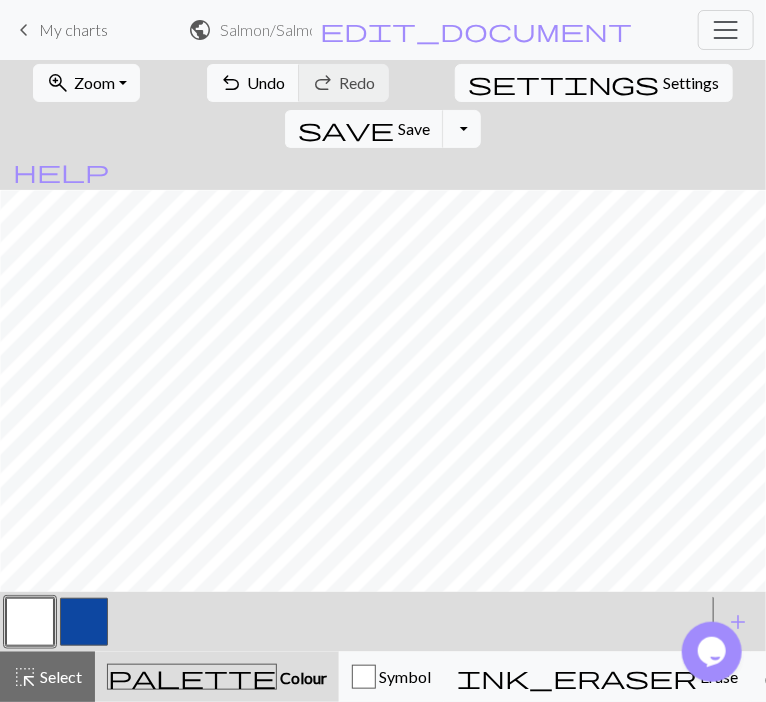 click at bounding box center [84, 622] 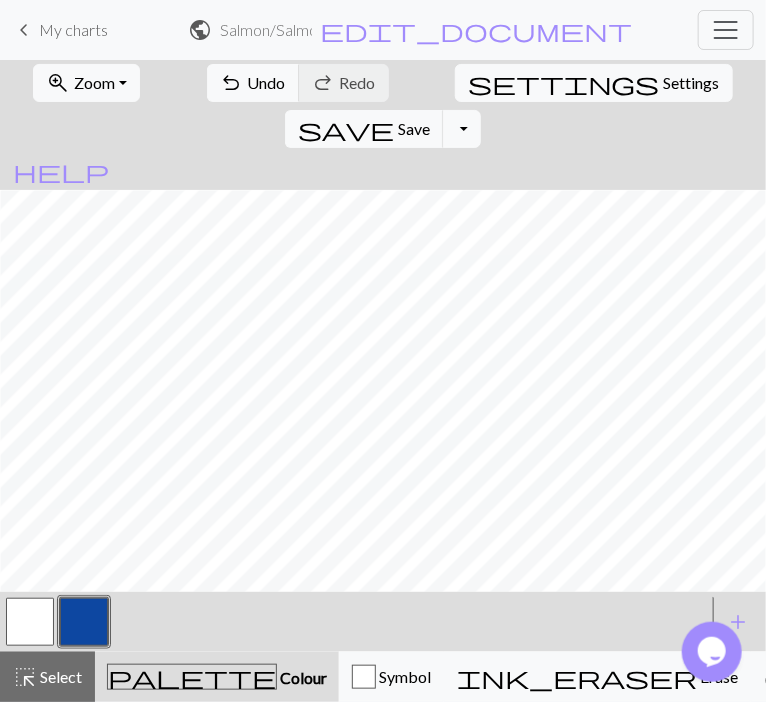 click at bounding box center [30, 622] 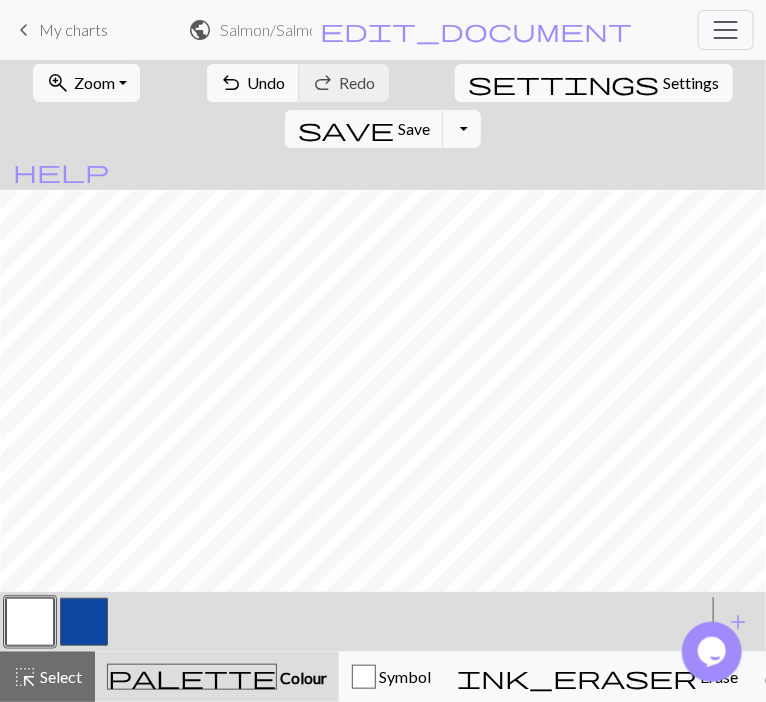click at bounding box center [84, 622] 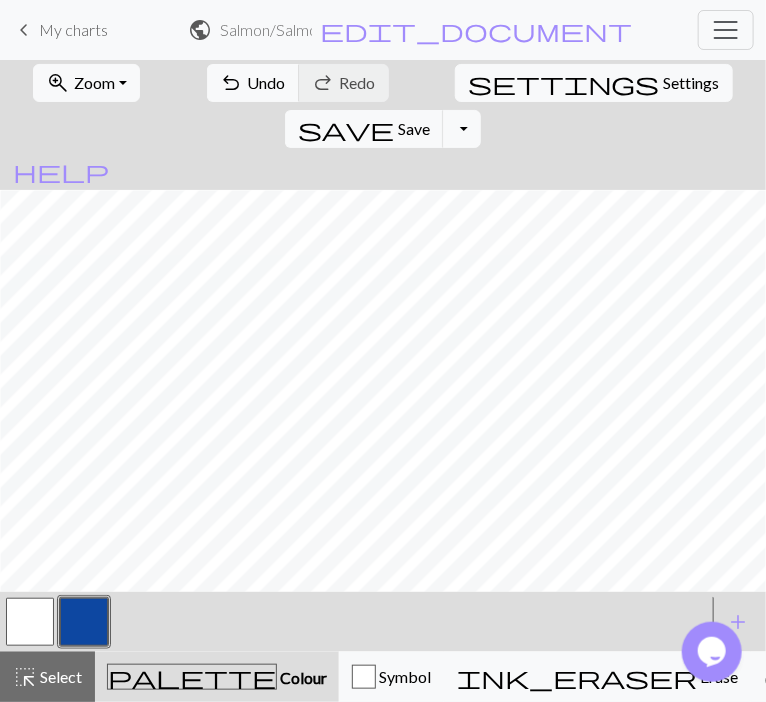 click at bounding box center (84, 622) 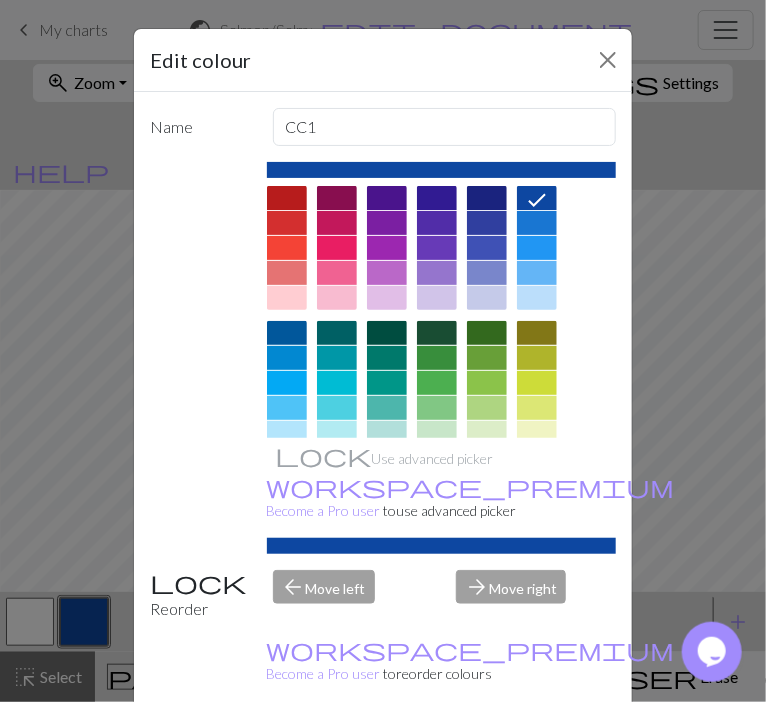 click on "Edit colour Name CC1 Use advanced picker workspace_premium Become a Pro user   to  use advanced picker Reorder arrow_back Move left arrow_forward Move right workspace_premium Become a Pro user   to  reorder colours Delete Done Cancel" at bounding box center [383, 351] 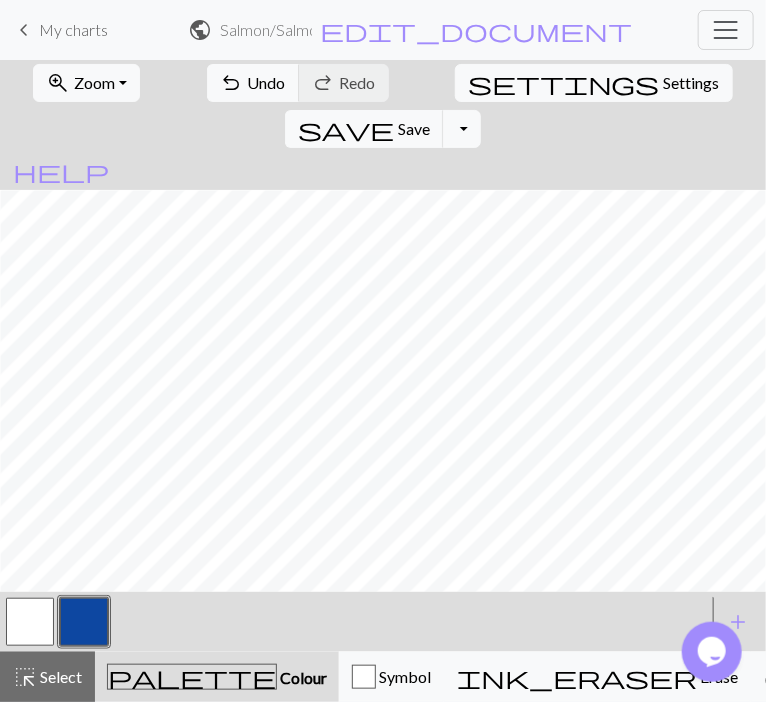 click at bounding box center (30, 622) 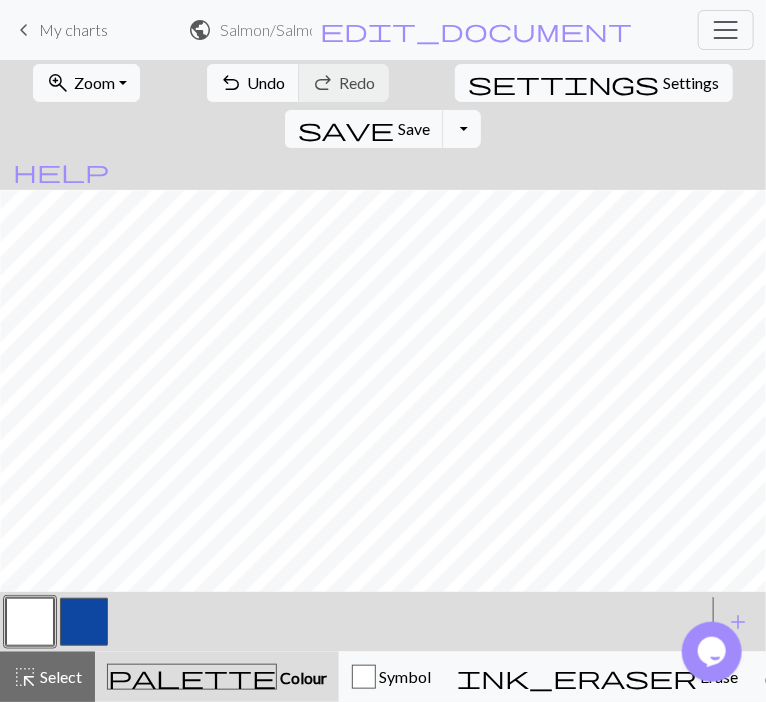 click at bounding box center (84, 622) 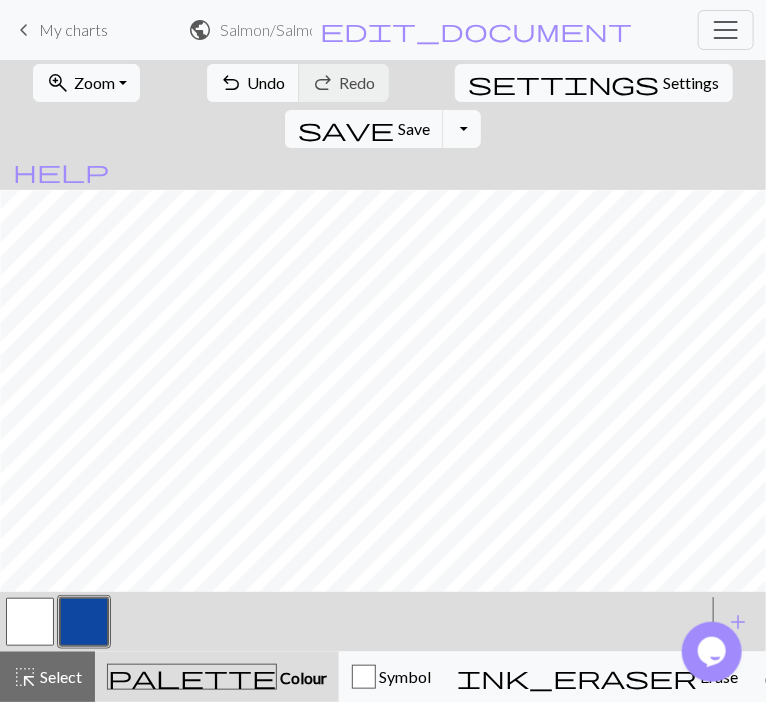 click at bounding box center (30, 622) 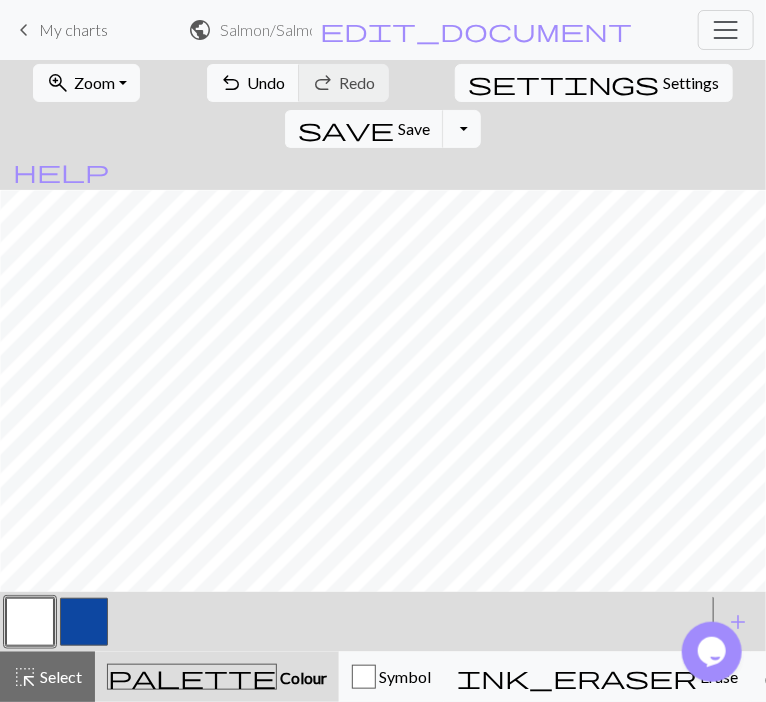 click at bounding box center (84, 622) 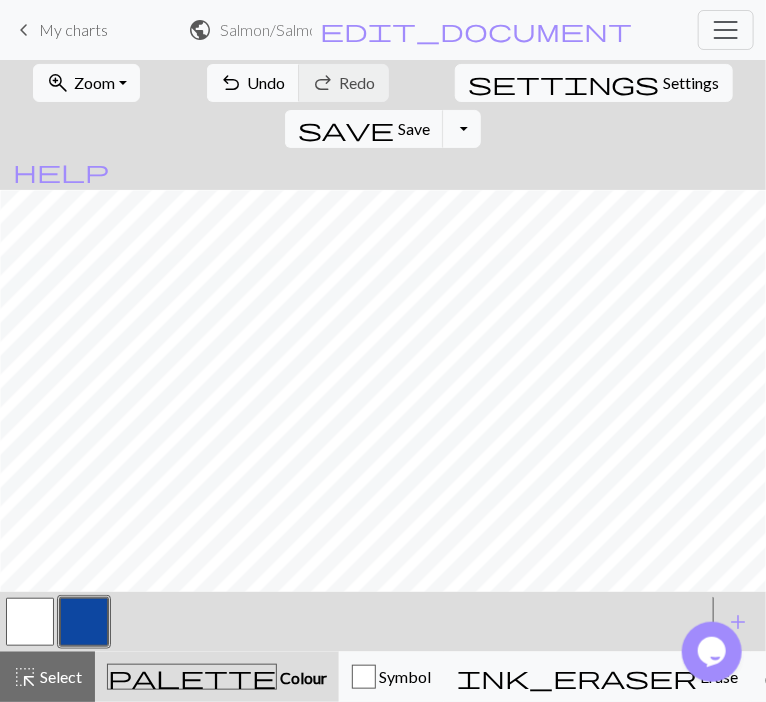click at bounding box center (30, 622) 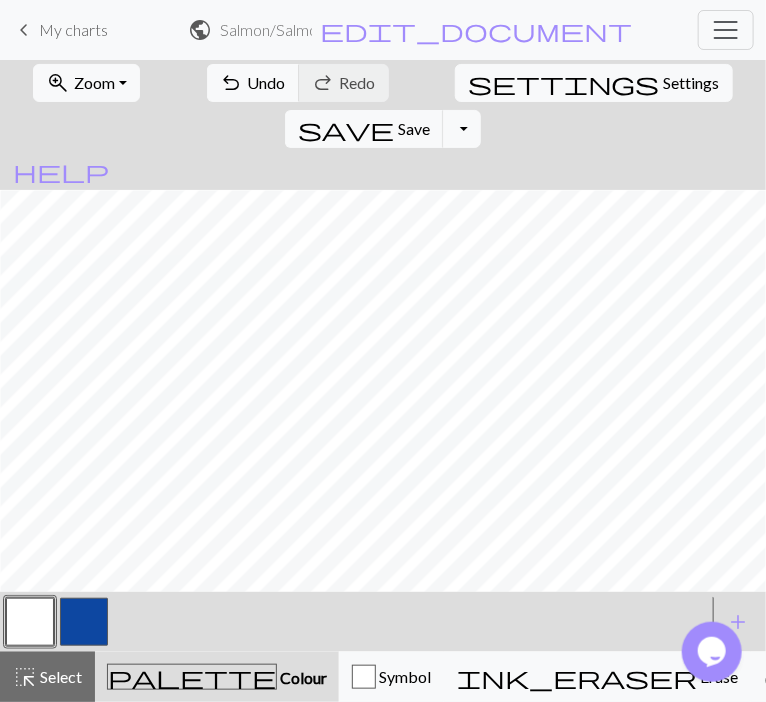 click at bounding box center [84, 622] 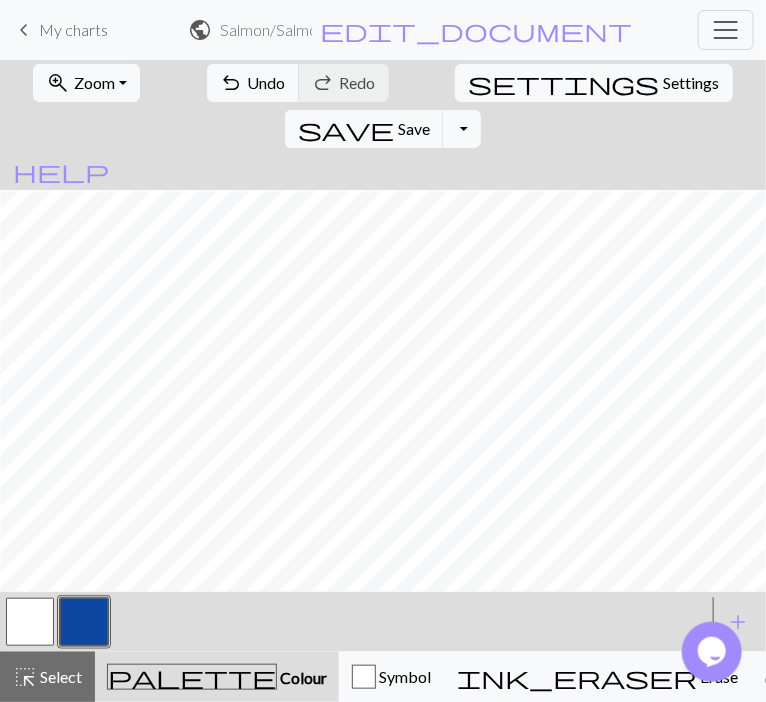 click at bounding box center (30, 622) 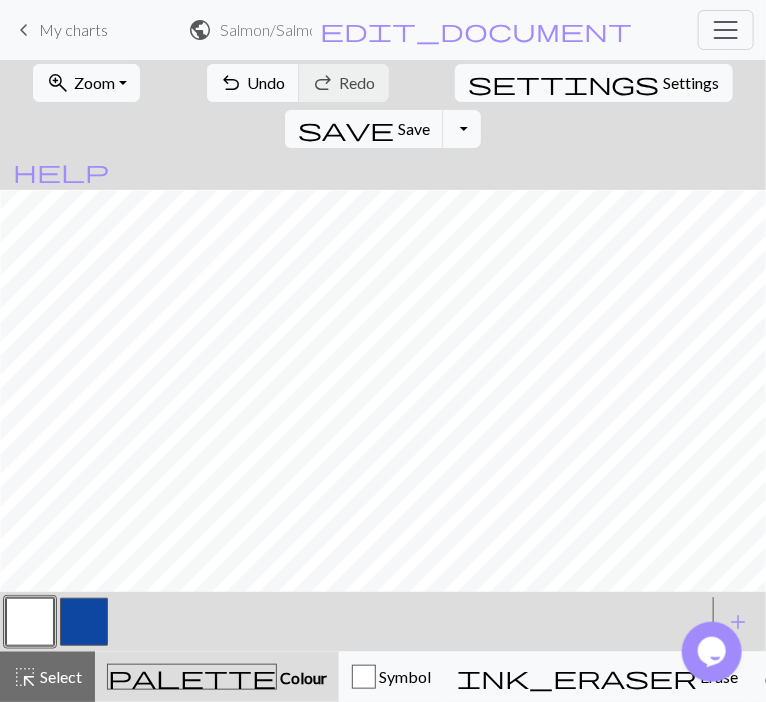 click at bounding box center [84, 622] 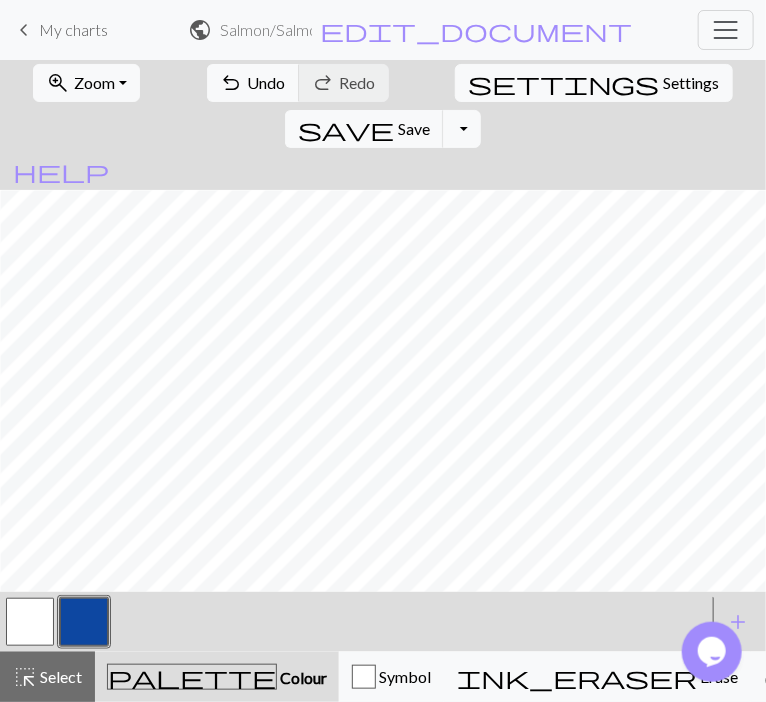 click at bounding box center [30, 622] 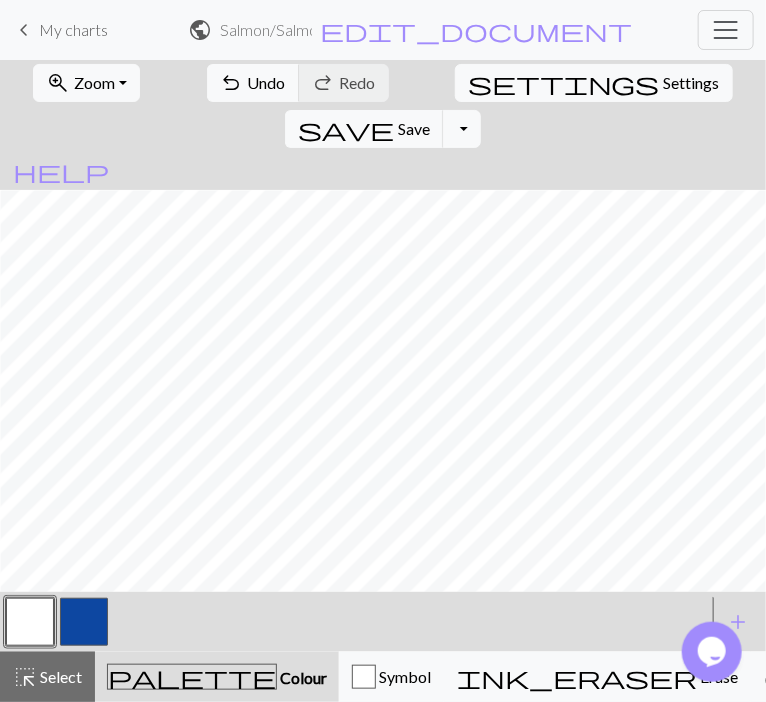 click at bounding box center (84, 622) 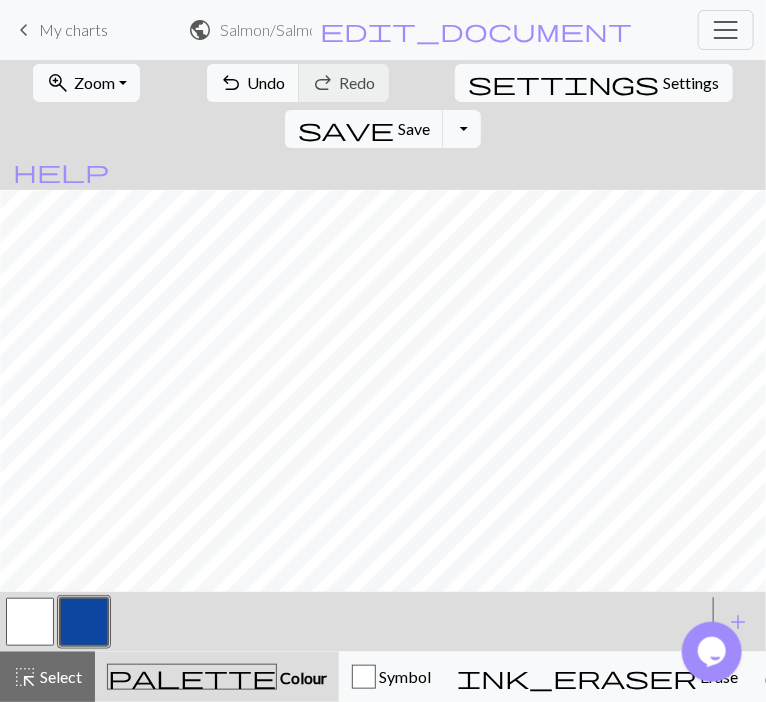 click at bounding box center [30, 622] 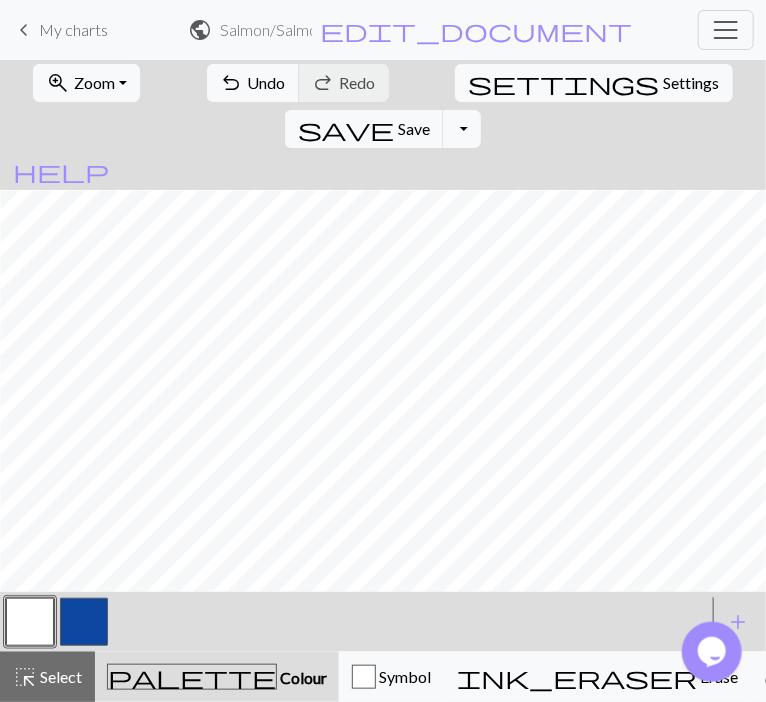 click at bounding box center (84, 622) 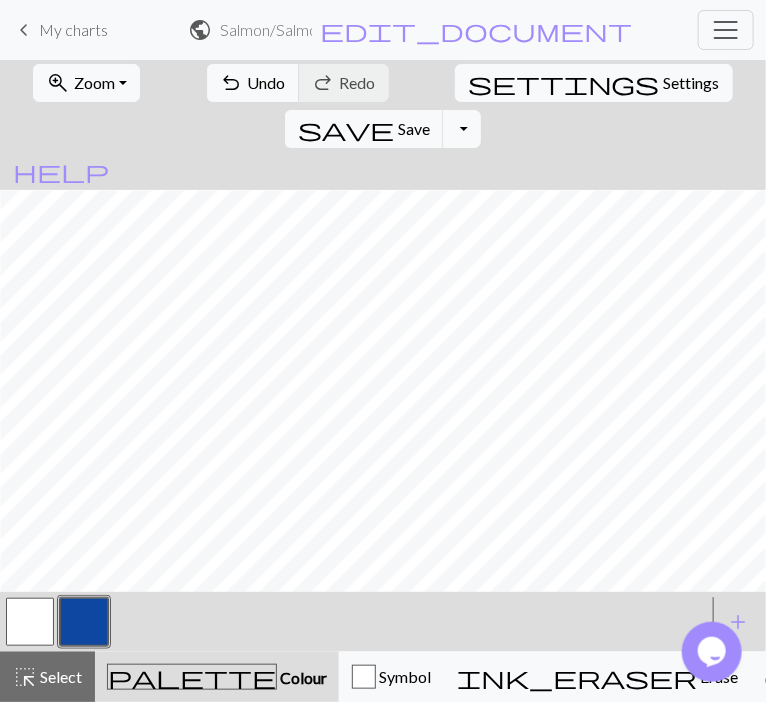 click at bounding box center (30, 622) 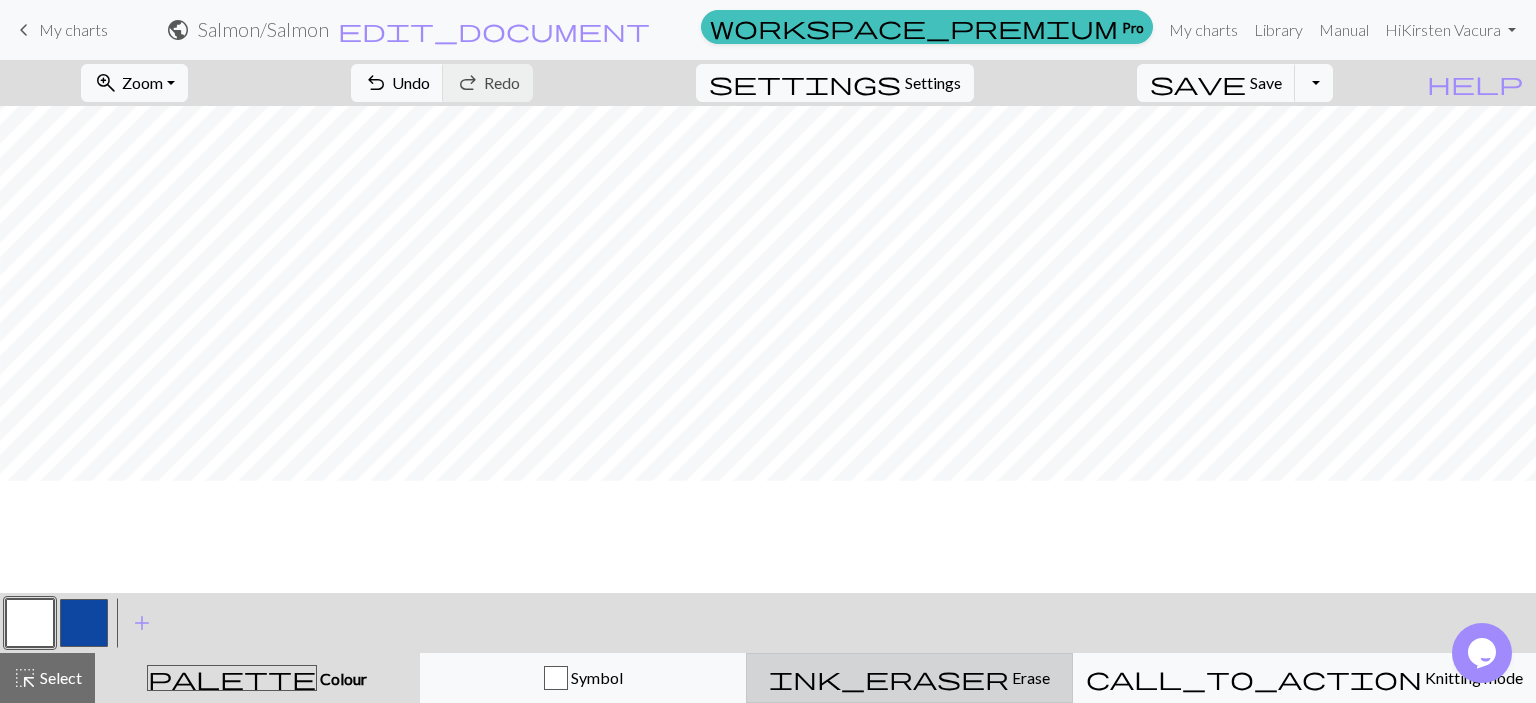 scroll, scrollTop: 113, scrollLeft: 167, axis: both 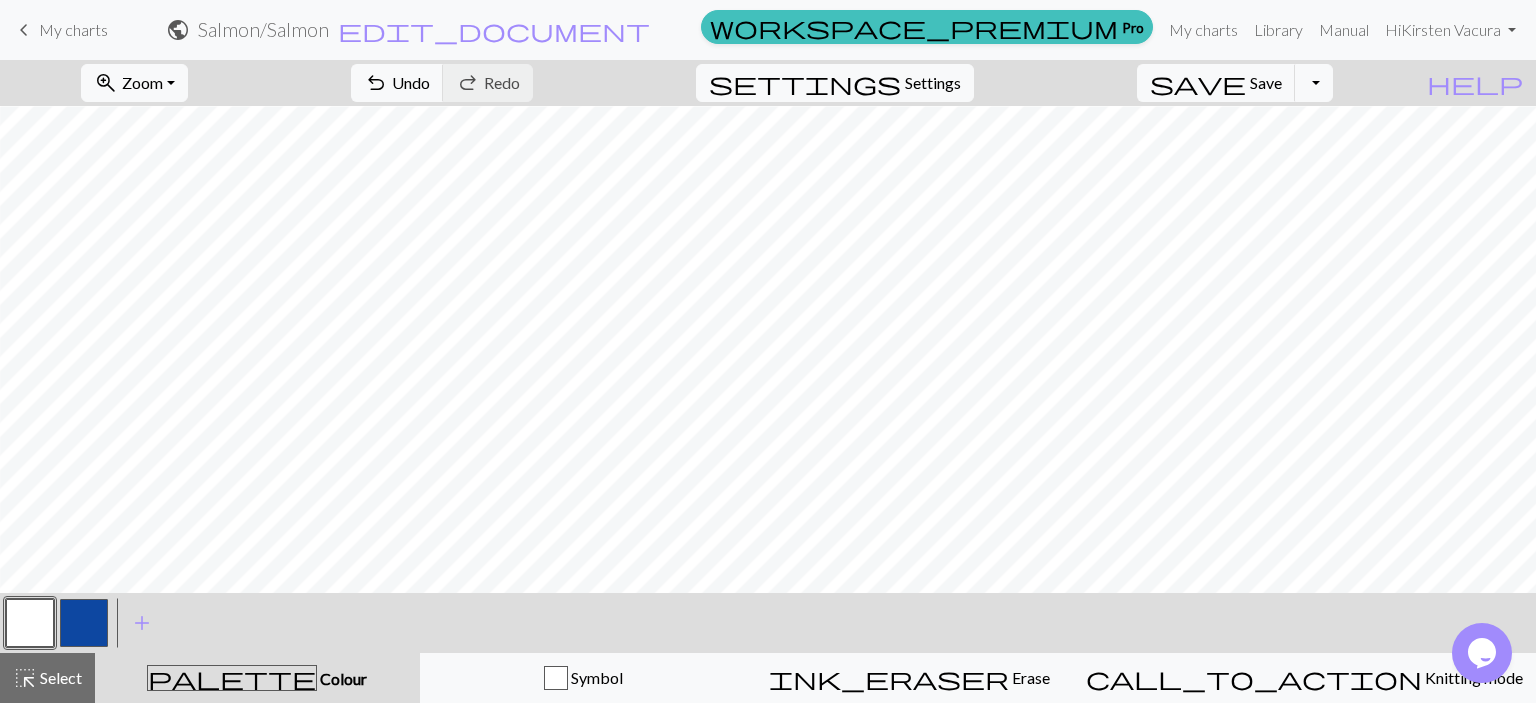 click on "public Salmon  /  Salmon edit_document Edit settings" at bounding box center (408, 29) 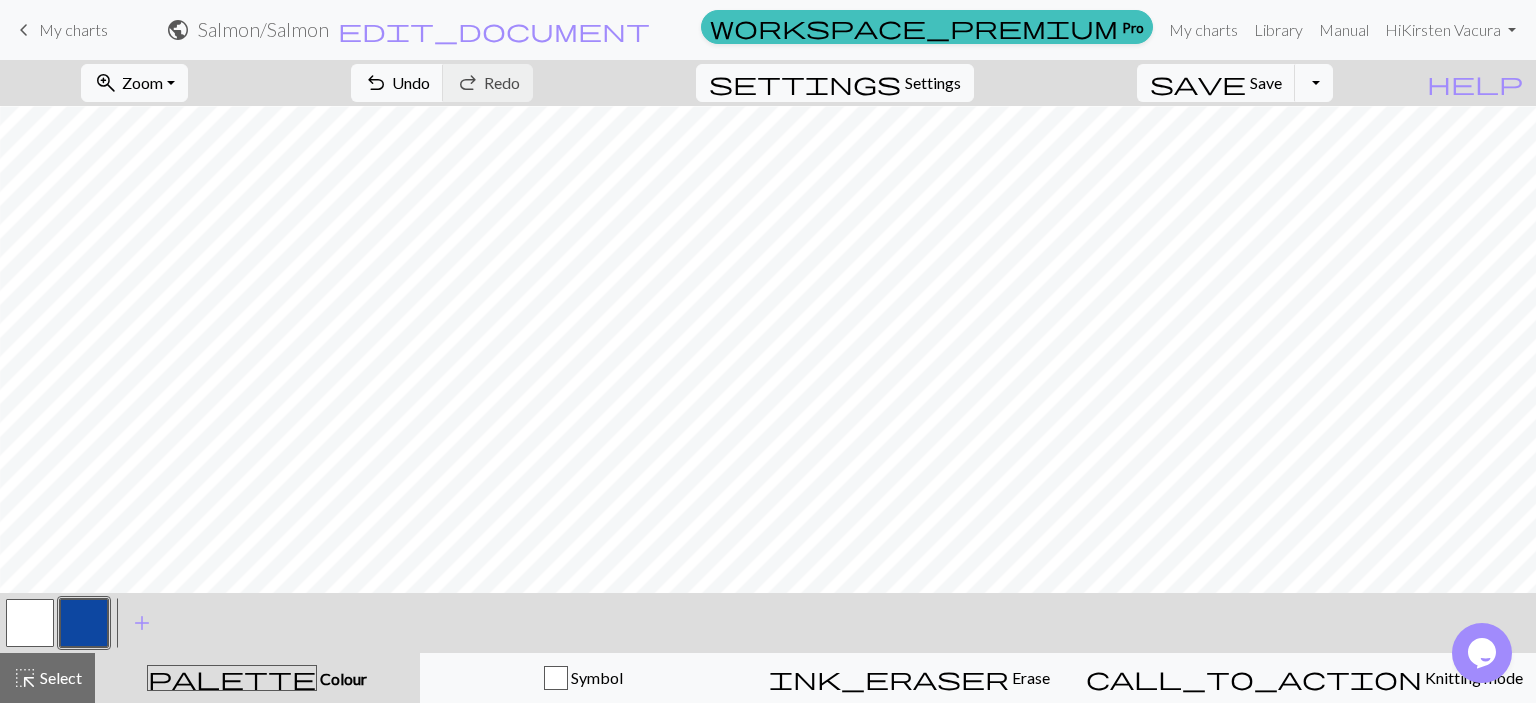 click at bounding box center [30, 623] 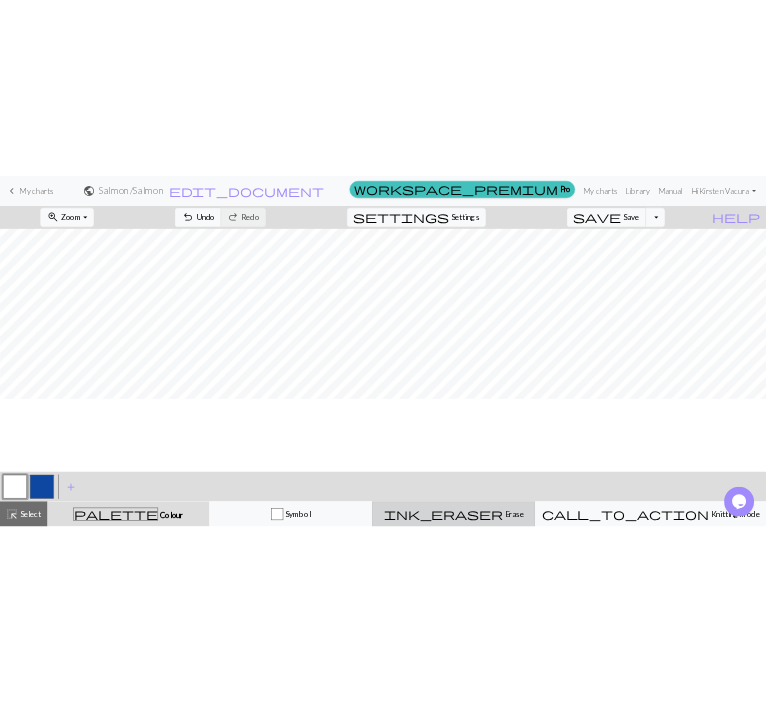 scroll, scrollTop: 94, scrollLeft: 167, axis: both 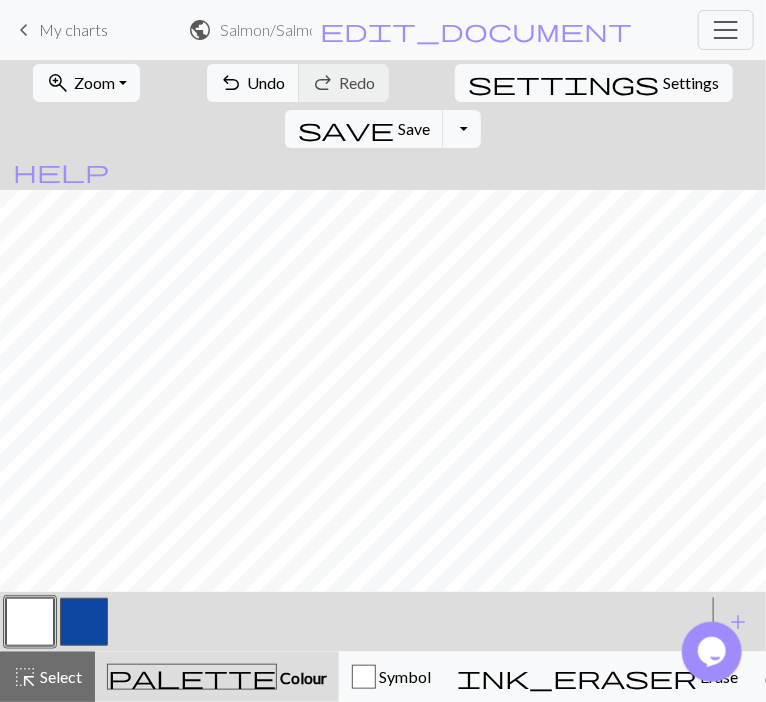 click at bounding box center [84, 622] 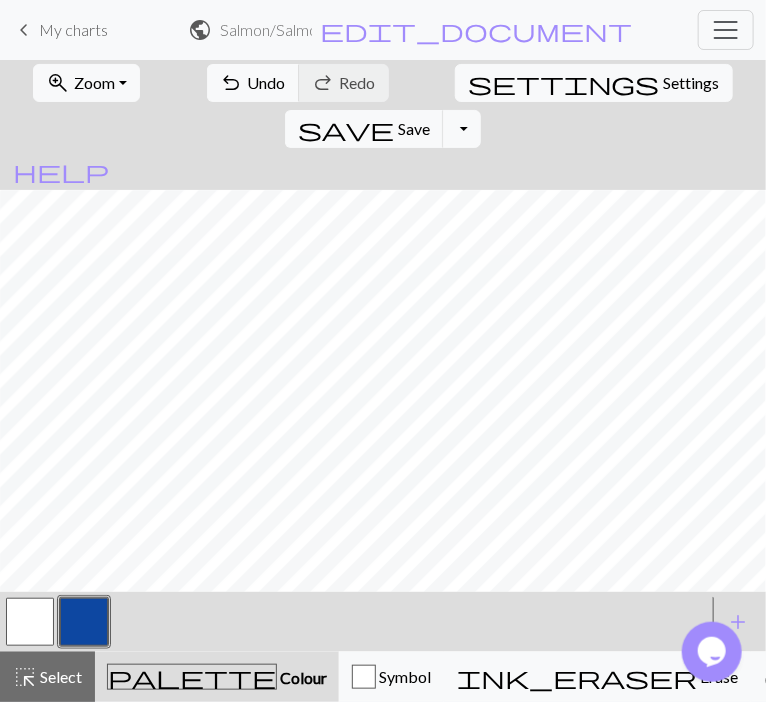 click at bounding box center [30, 622] 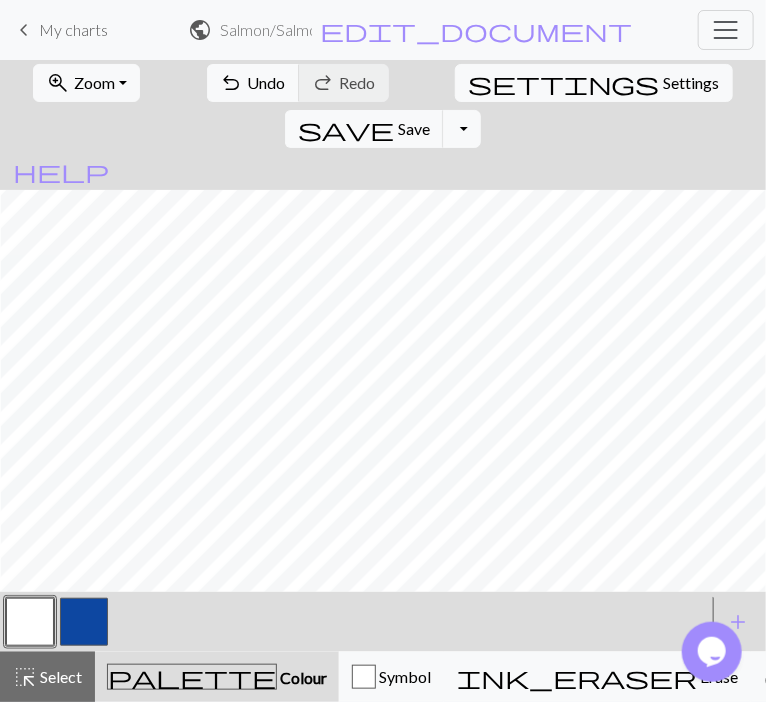 scroll, scrollTop: 215, scrollLeft: 936, axis: both 